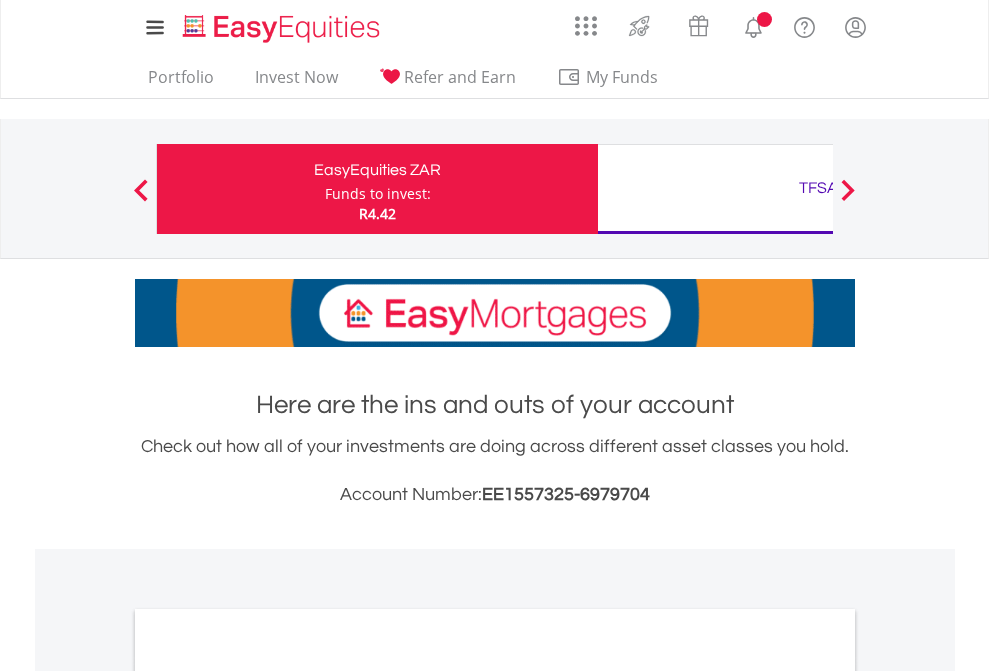 scroll, scrollTop: 0, scrollLeft: 0, axis: both 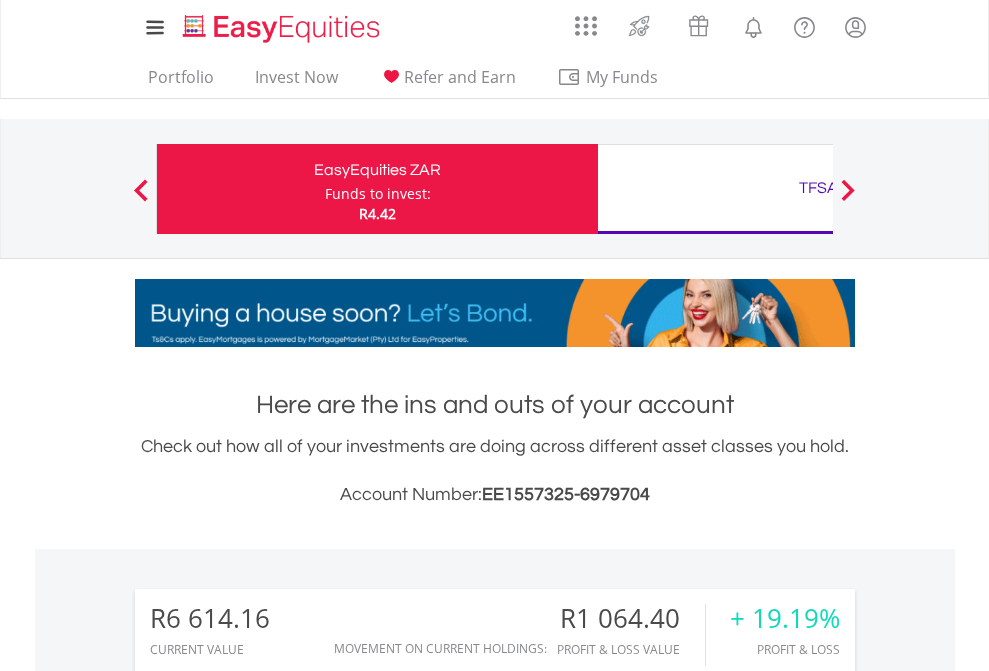 click on "Funds to invest:" at bounding box center (378, 194) 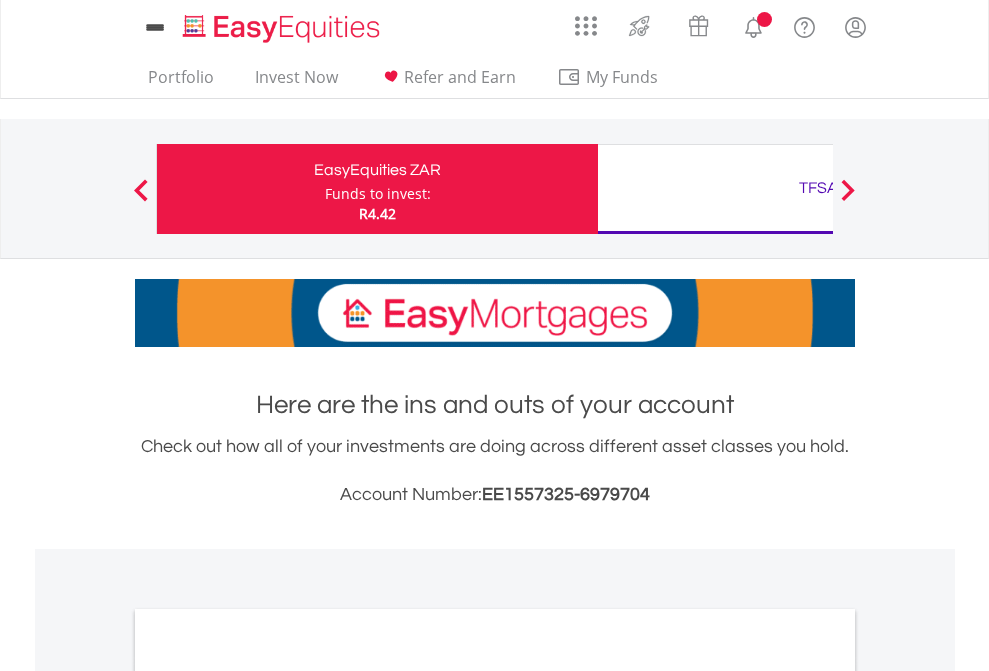 scroll, scrollTop: 0, scrollLeft: 0, axis: both 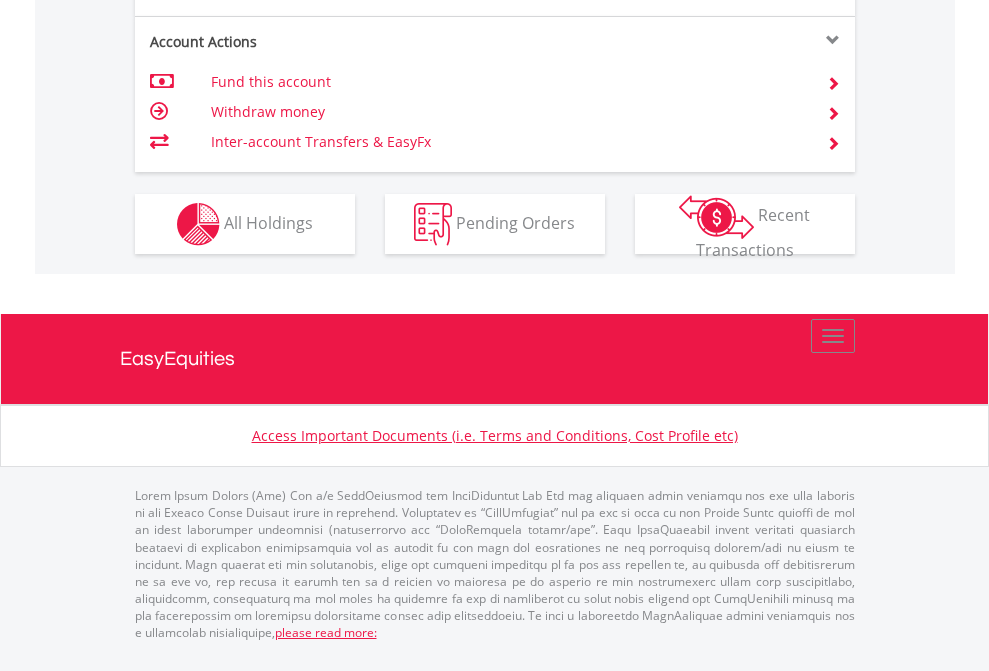 click on "Investment types" at bounding box center [706, -337] 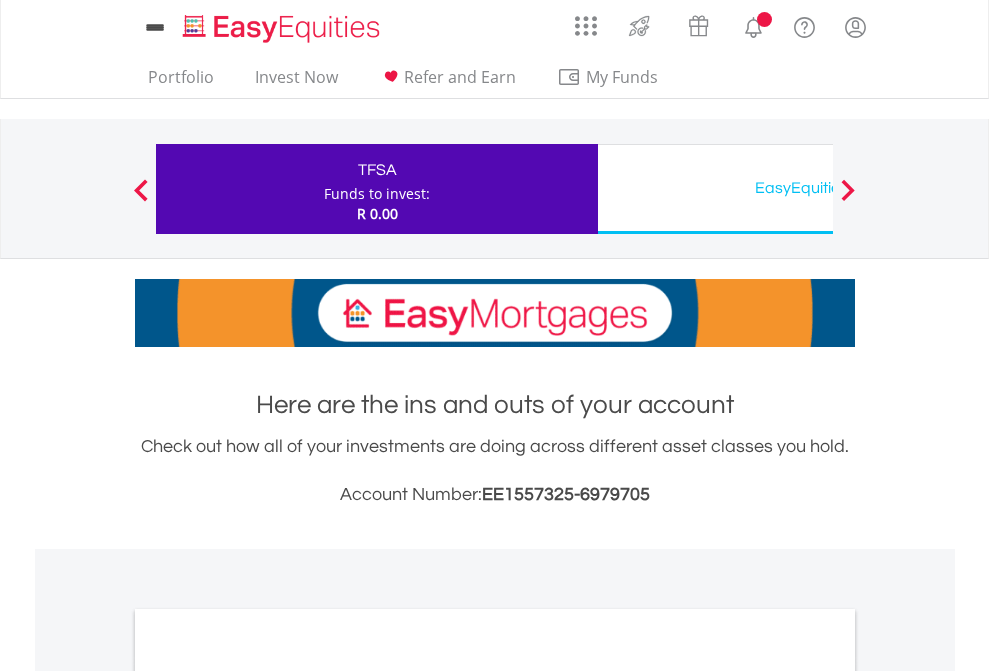 scroll, scrollTop: 0, scrollLeft: 0, axis: both 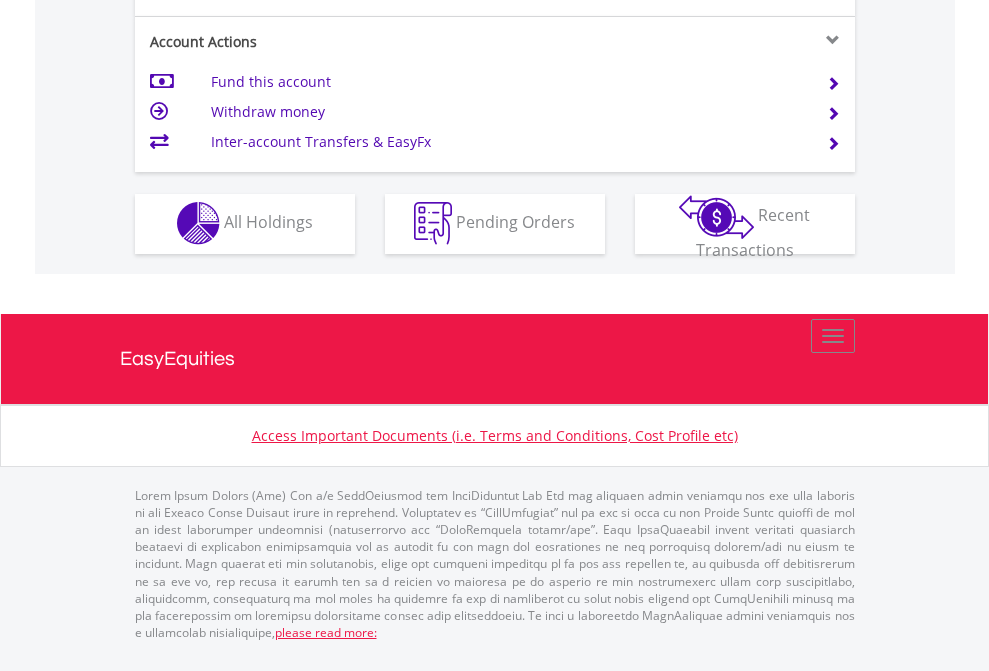 click on "Investment types" at bounding box center [706, -353] 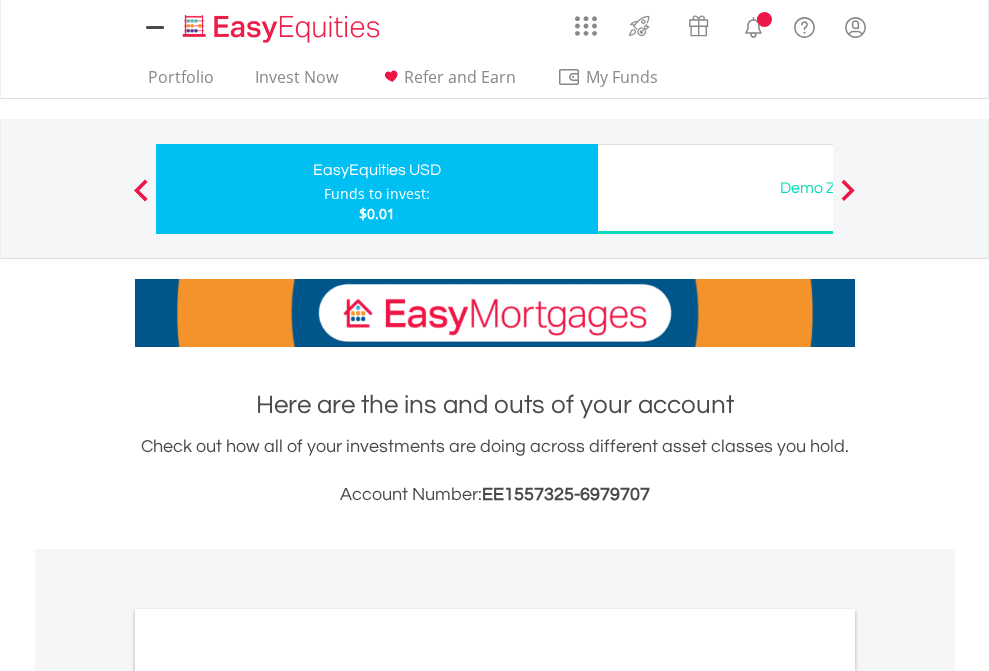 scroll, scrollTop: 0, scrollLeft: 0, axis: both 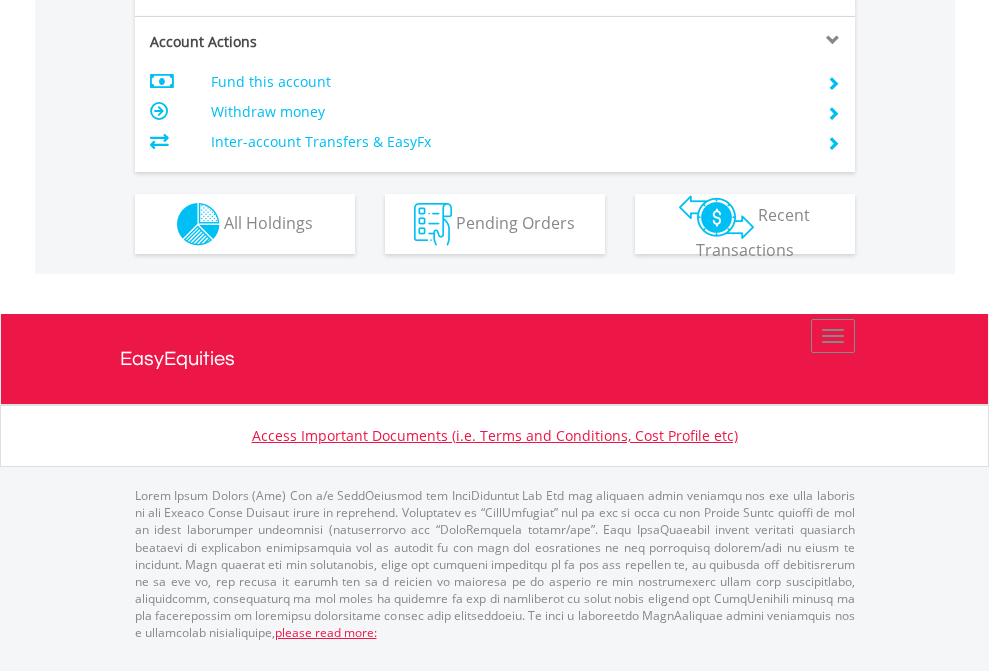 click on "Investment types" at bounding box center (706, -337) 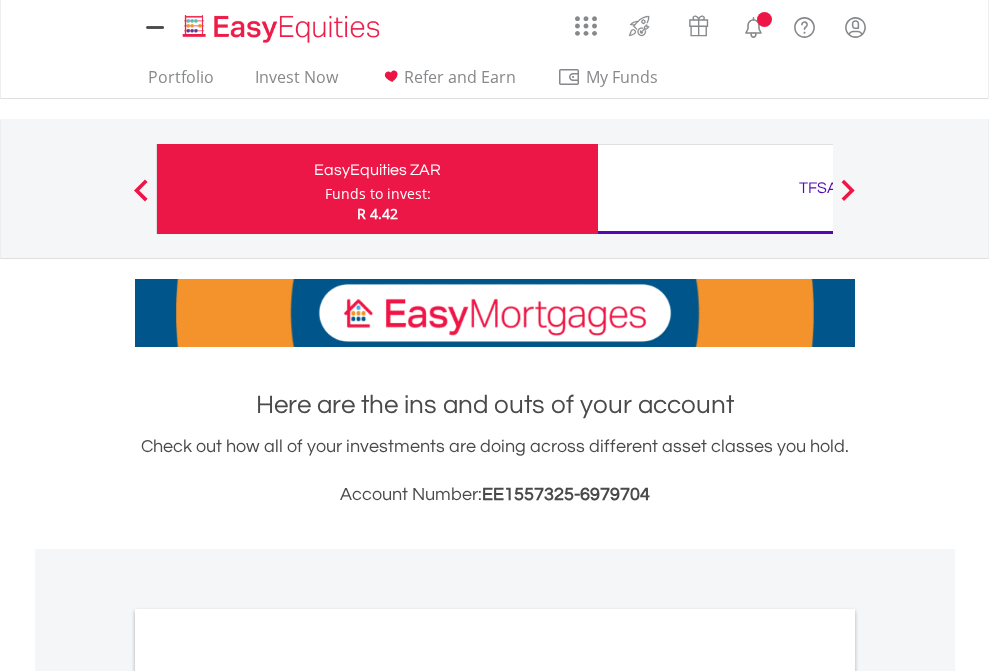 scroll, scrollTop: 0, scrollLeft: 0, axis: both 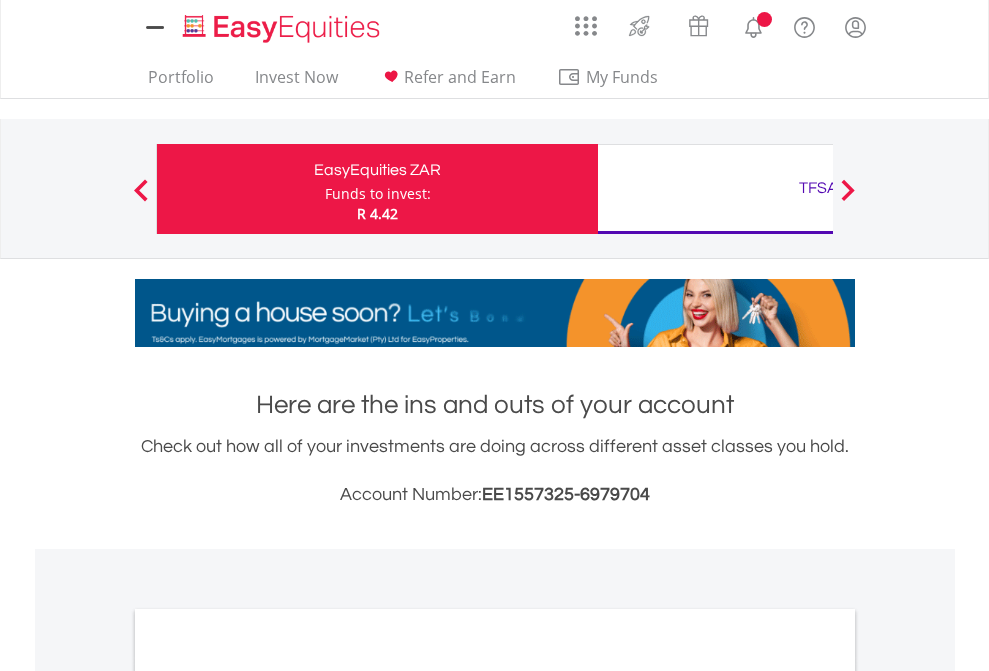 click on "All Holdings" at bounding box center (268, 1096) 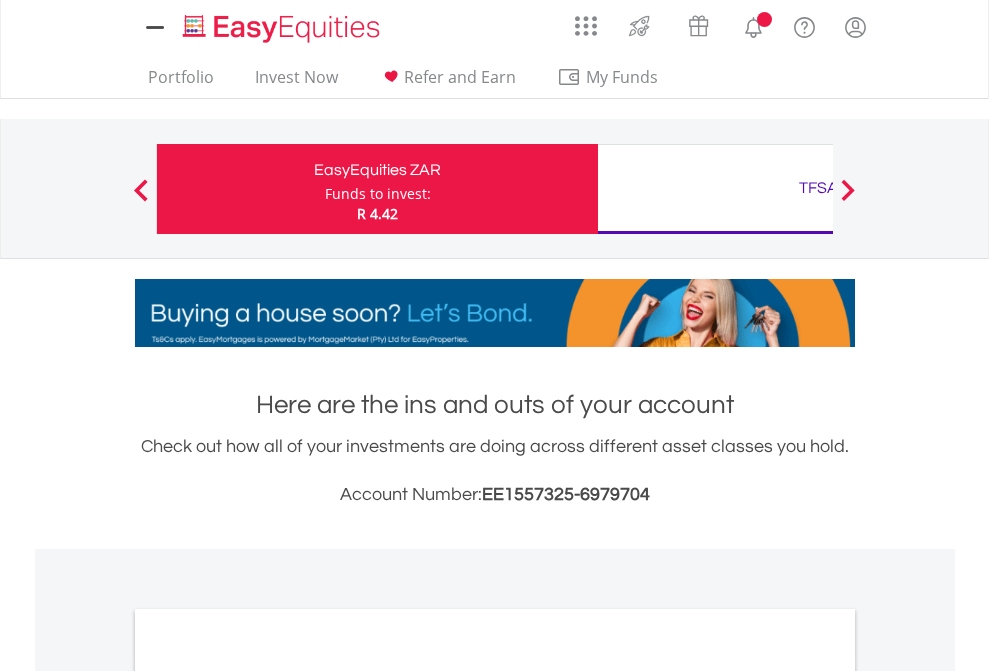 scroll, scrollTop: 1202, scrollLeft: 0, axis: vertical 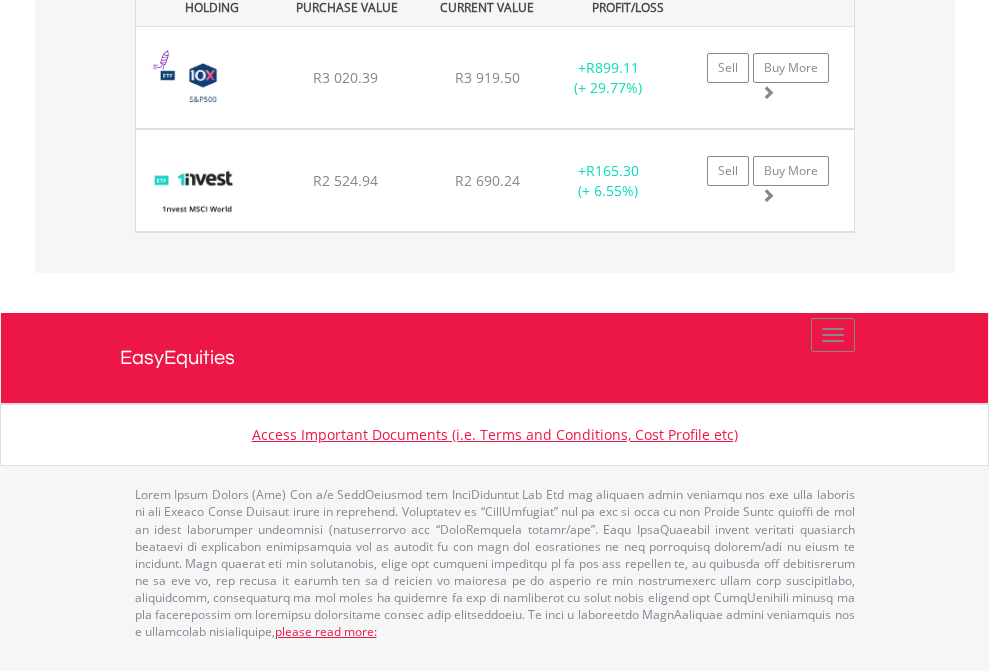 click on "TFSA" at bounding box center [818, -1442] 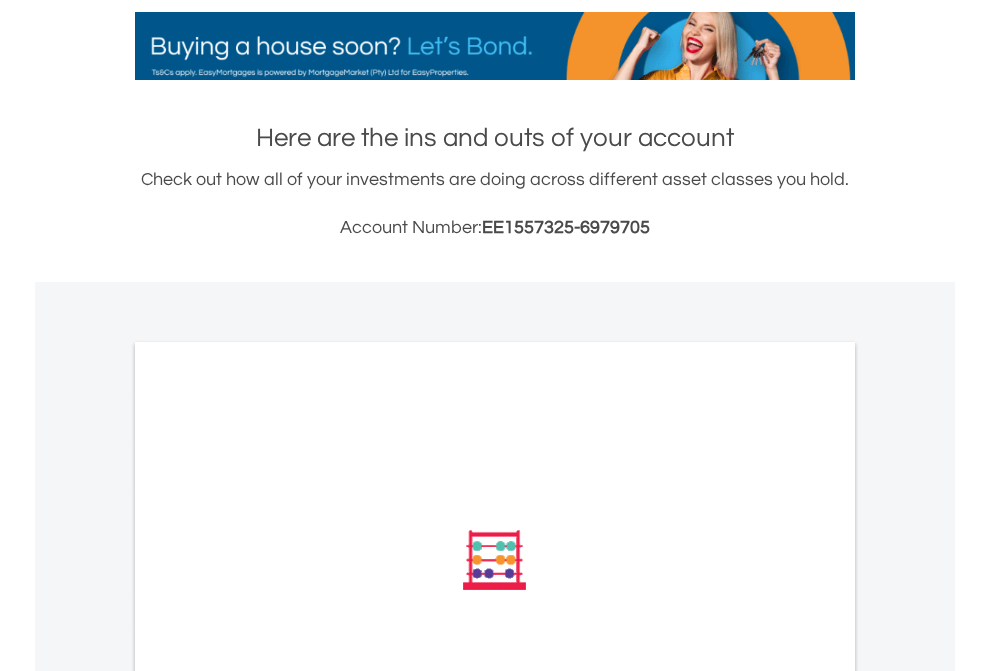 click on "All Holdings" at bounding box center [268, 829] 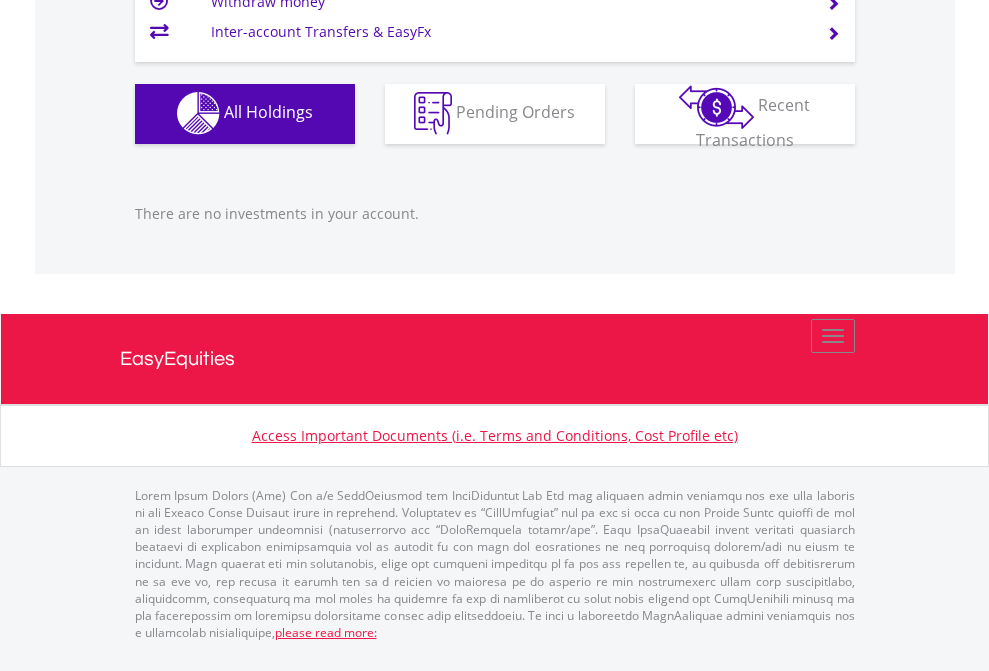 scroll, scrollTop: 1980, scrollLeft: 0, axis: vertical 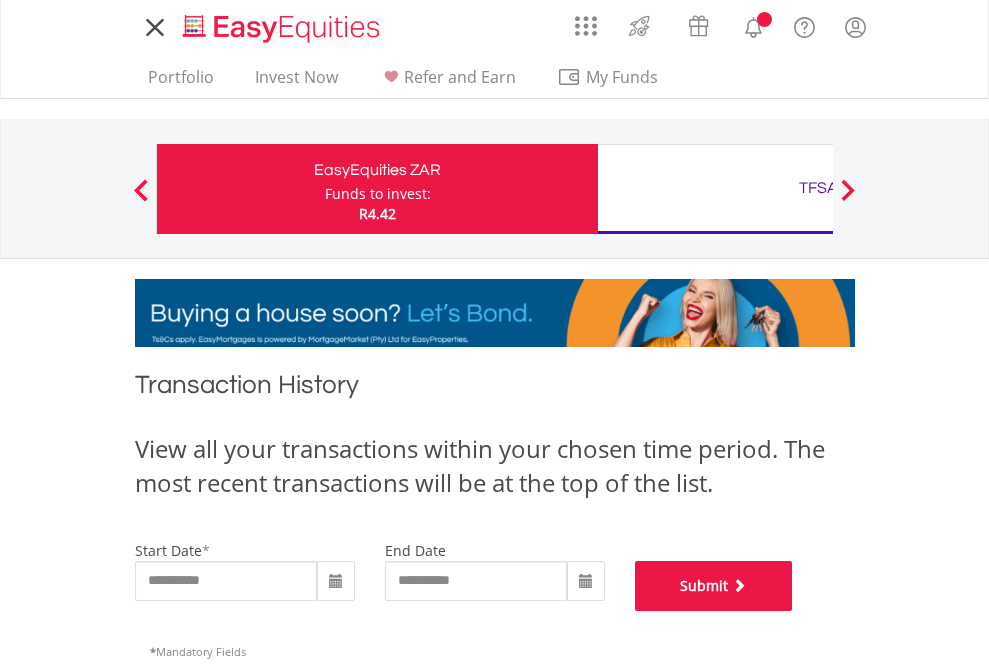 click on "Submit" at bounding box center (714, 586) 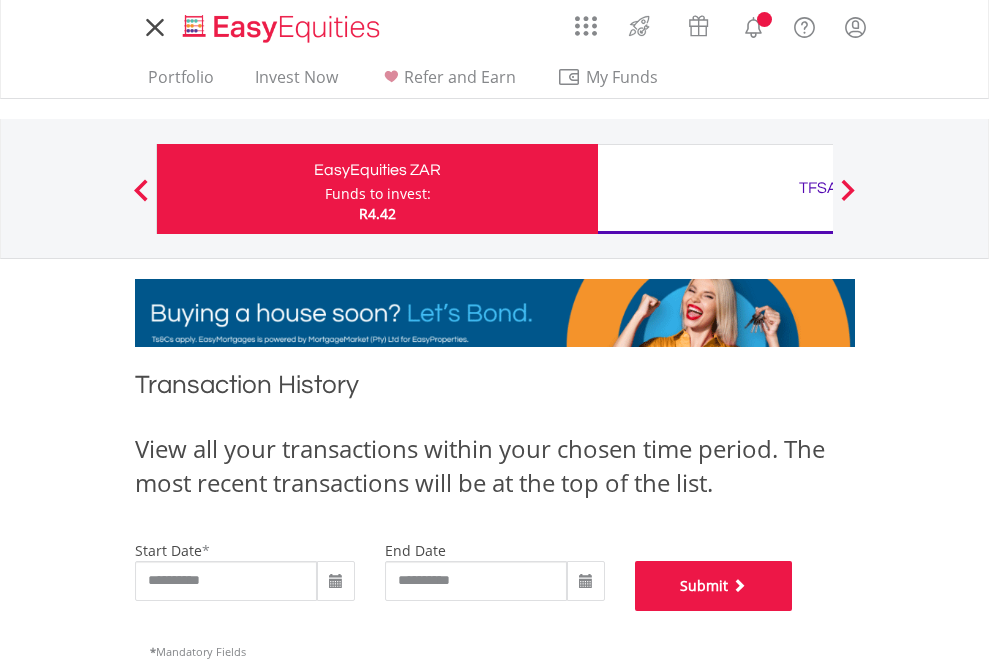 scroll, scrollTop: 811, scrollLeft: 0, axis: vertical 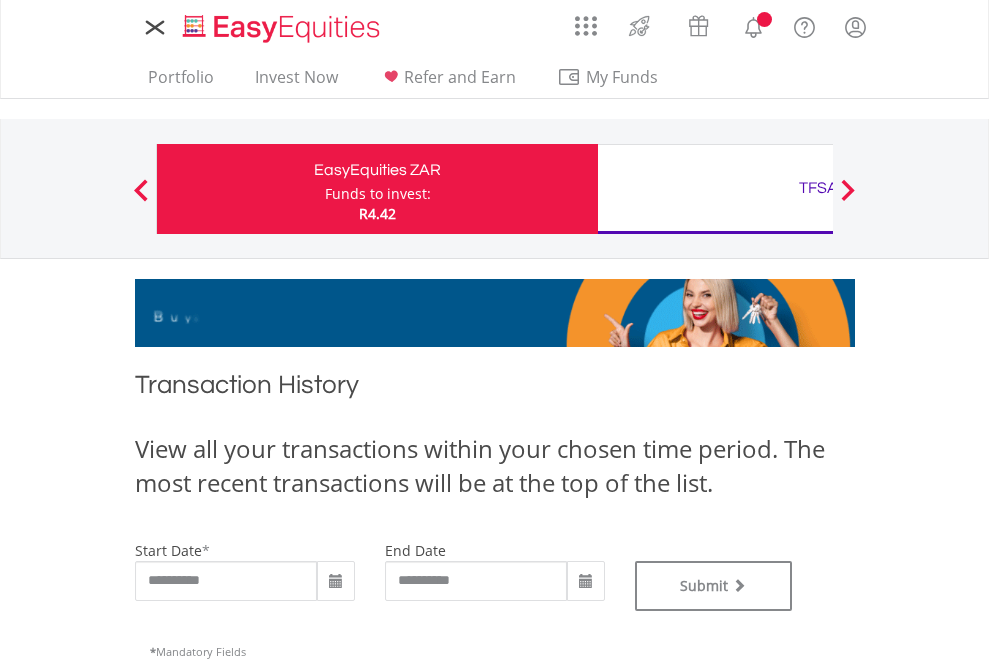 click on "TFSA" at bounding box center [818, 188] 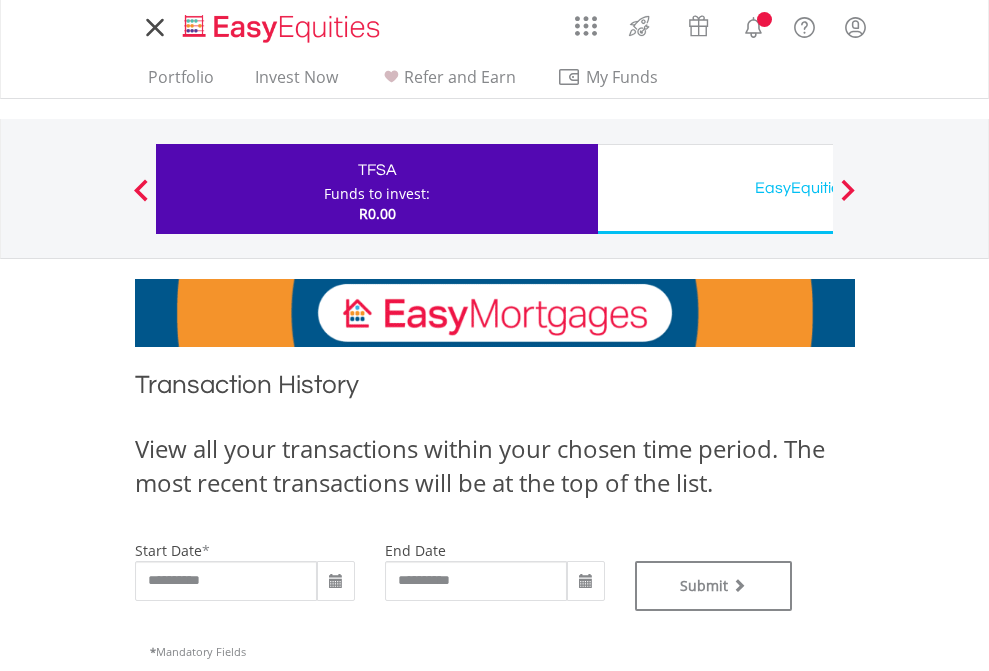 scroll, scrollTop: 0, scrollLeft: 0, axis: both 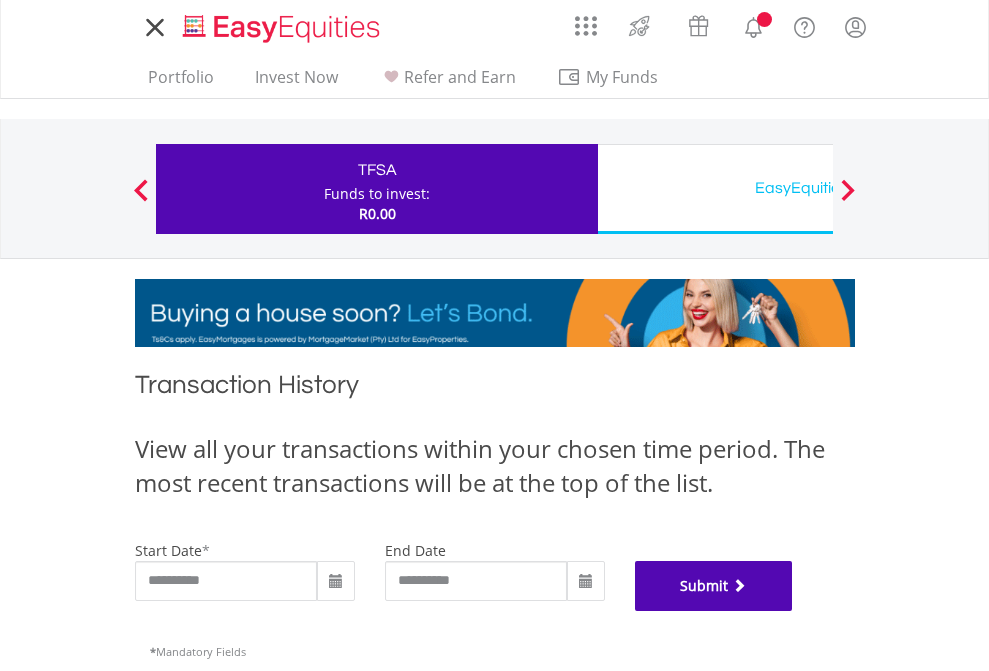 click on "Submit" at bounding box center [714, 586] 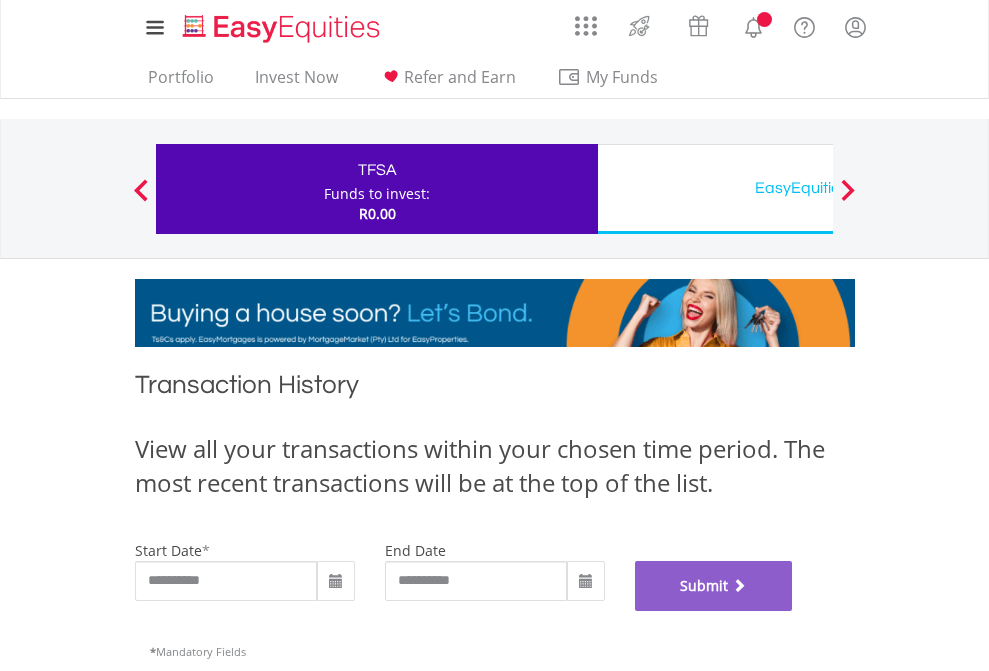 scroll, scrollTop: 811, scrollLeft: 0, axis: vertical 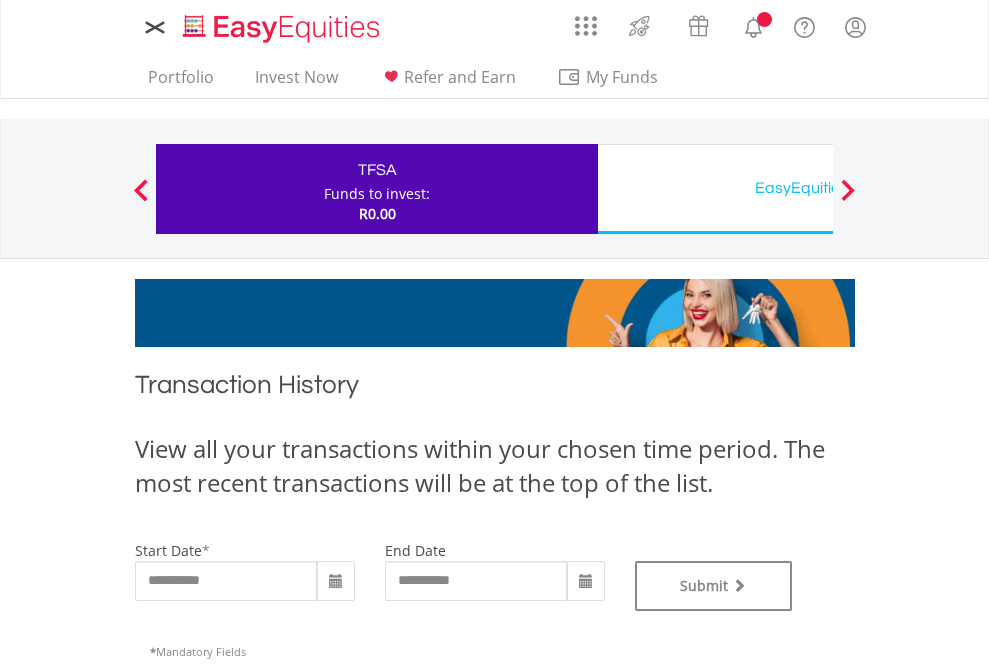 click on "EasyEquities USD" at bounding box center (818, 188) 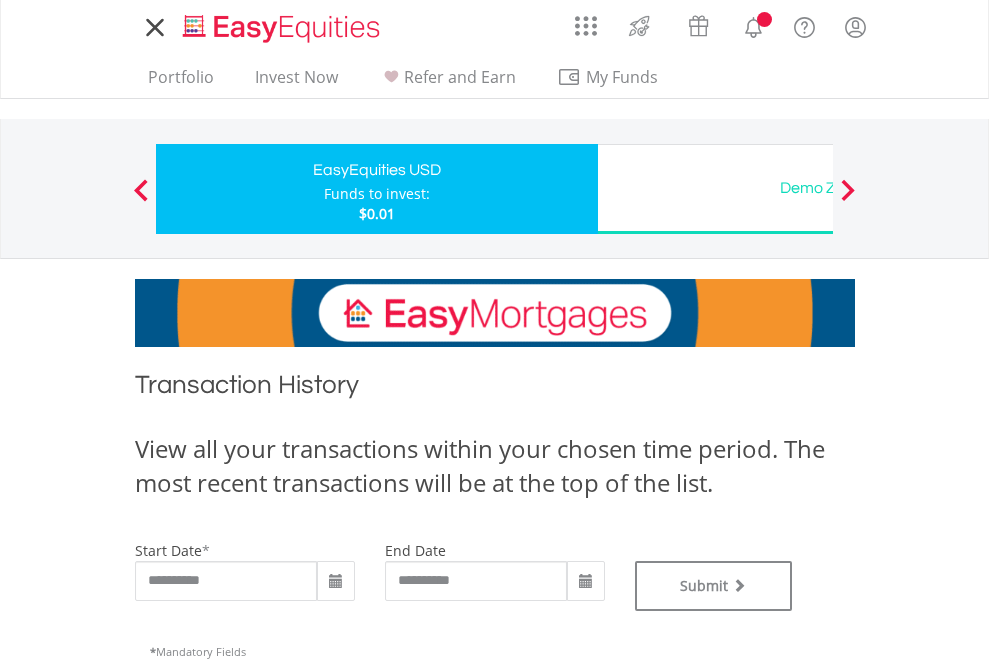 scroll, scrollTop: 0, scrollLeft: 0, axis: both 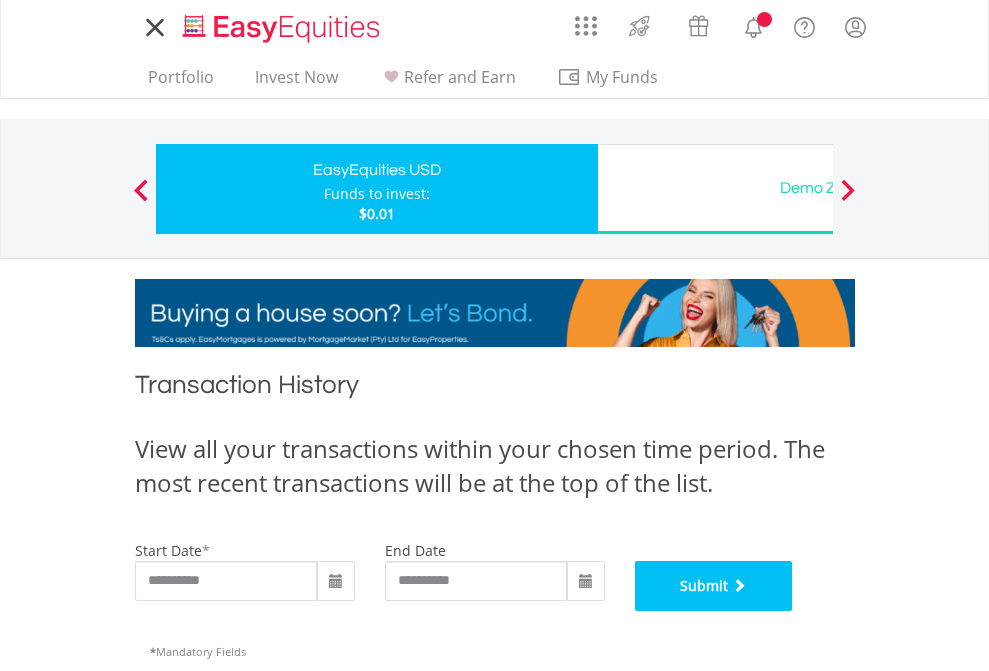 click on "Submit" at bounding box center [714, 586] 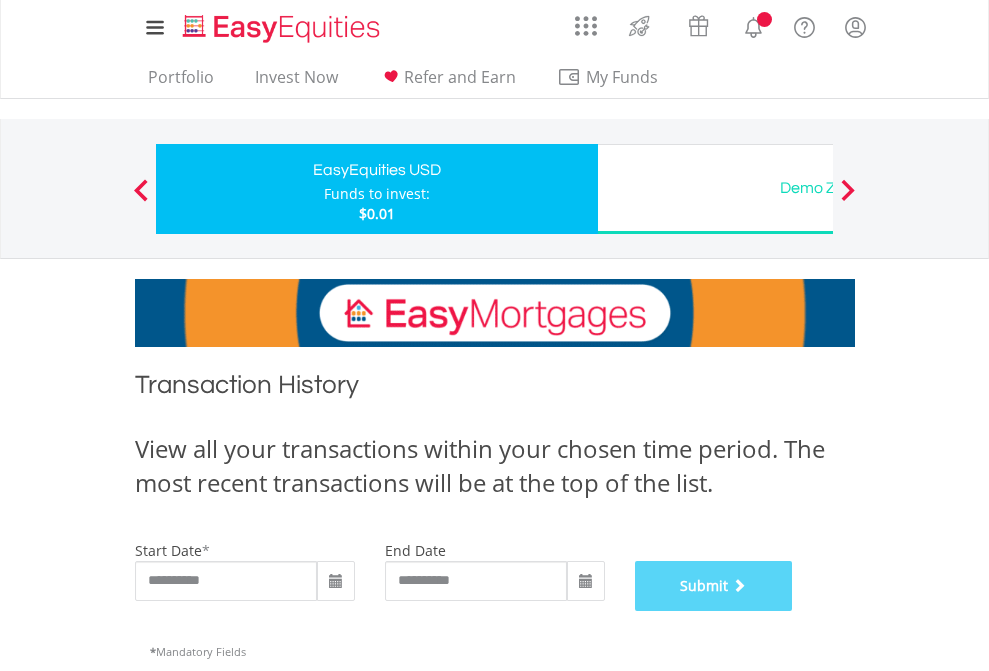 scroll, scrollTop: 811, scrollLeft: 0, axis: vertical 